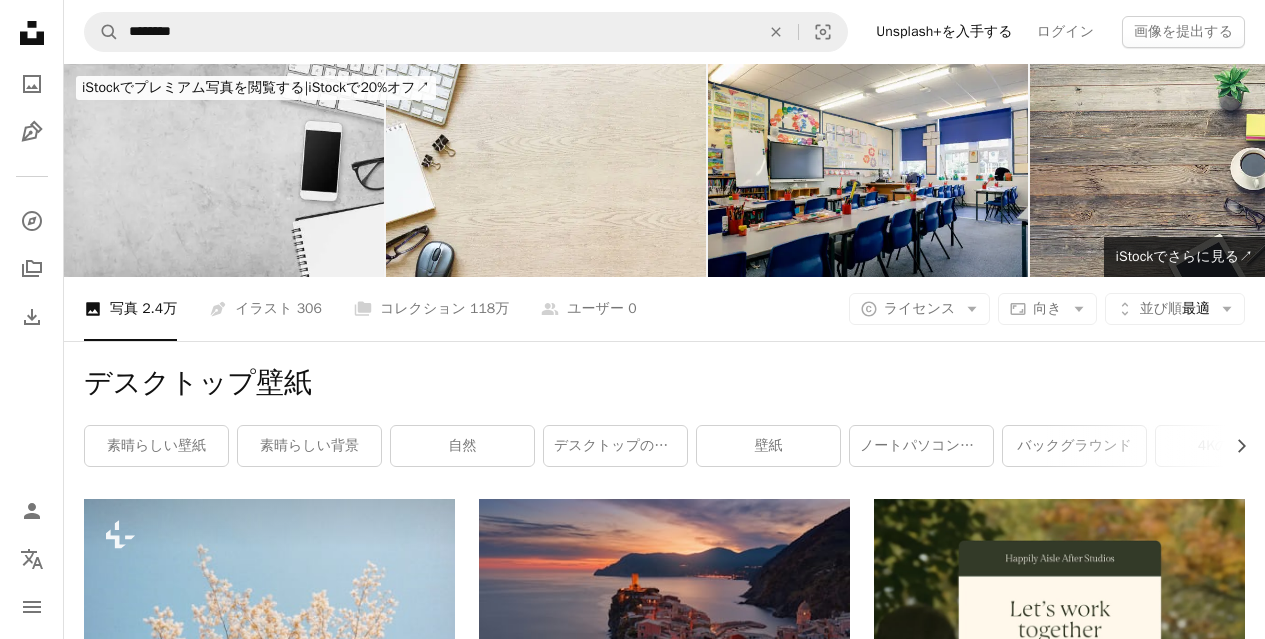 scroll, scrollTop: 1634, scrollLeft: 0, axis: vertical 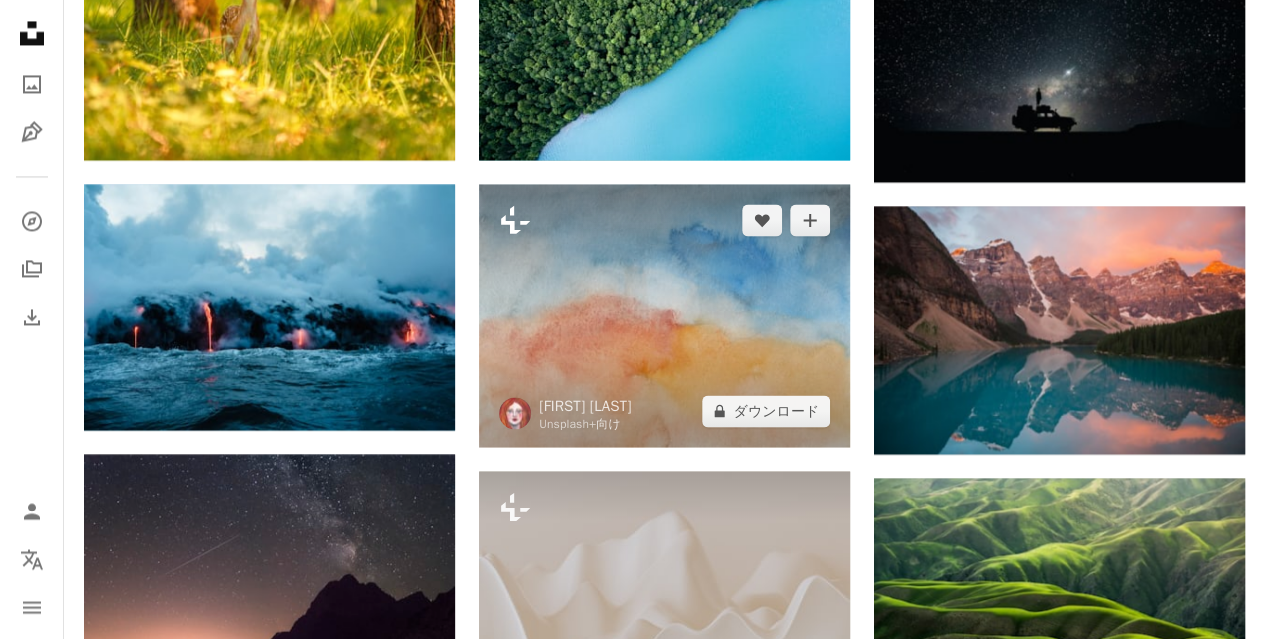 click on "Plus sign for Unsplash+" at bounding box center (515, 220) 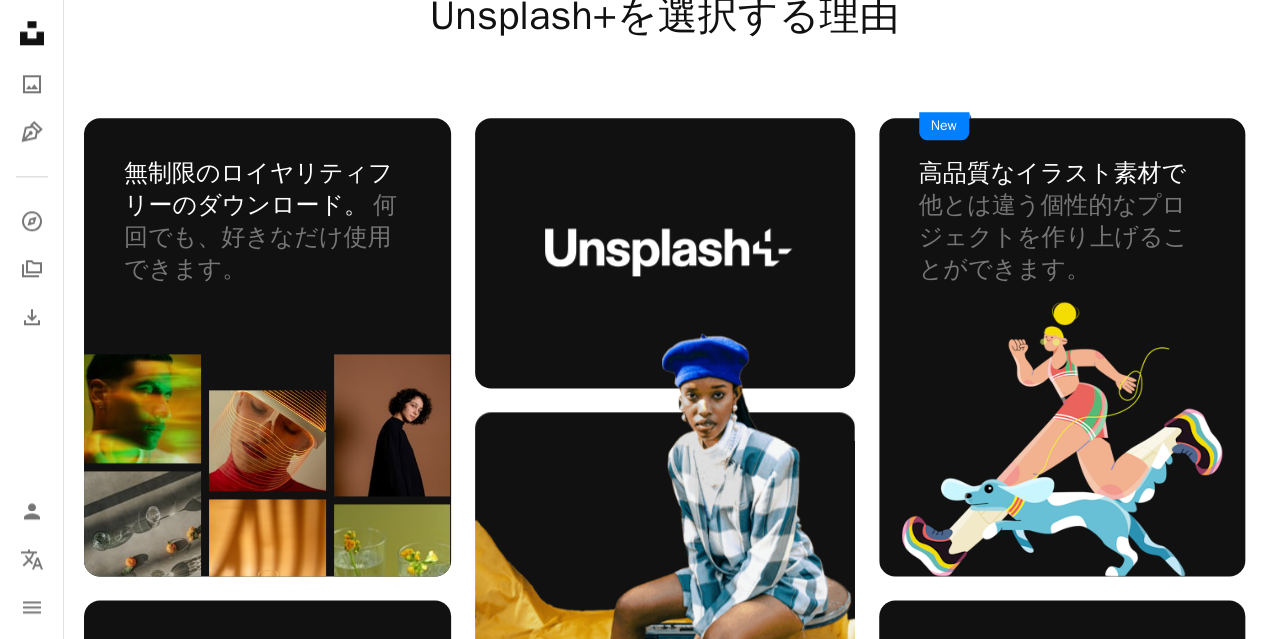 scroll, scrollTop: 1218, scrollLeft: 0, axis: vertical 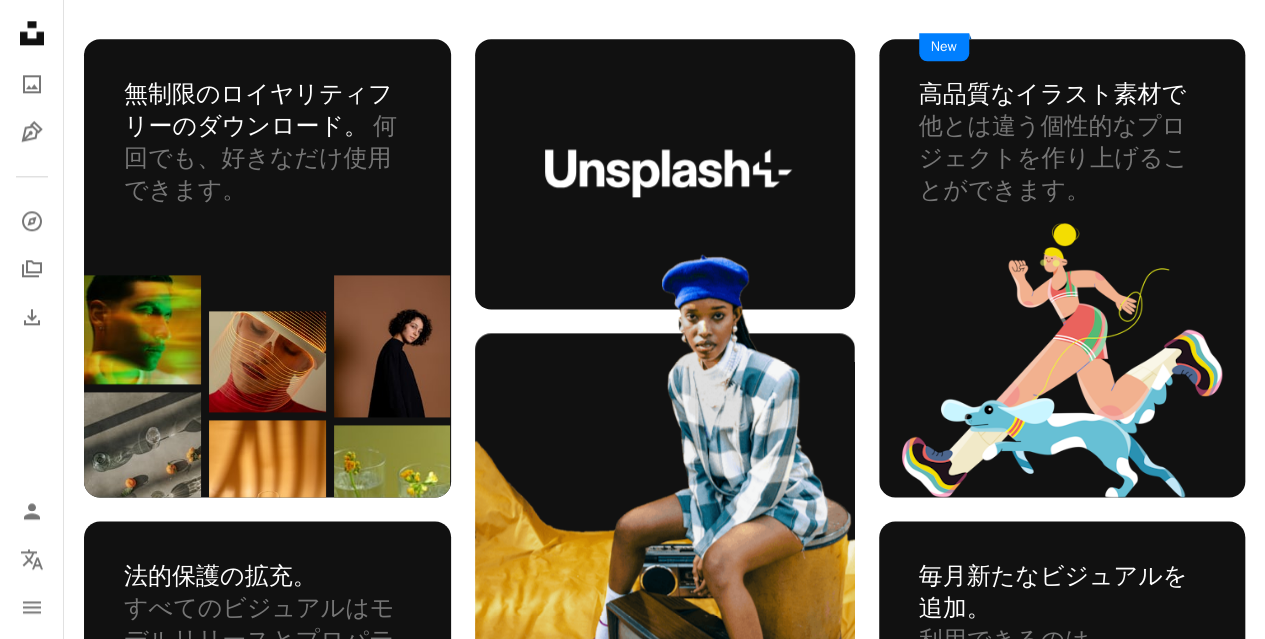 click at bounding box center (1062, 360) 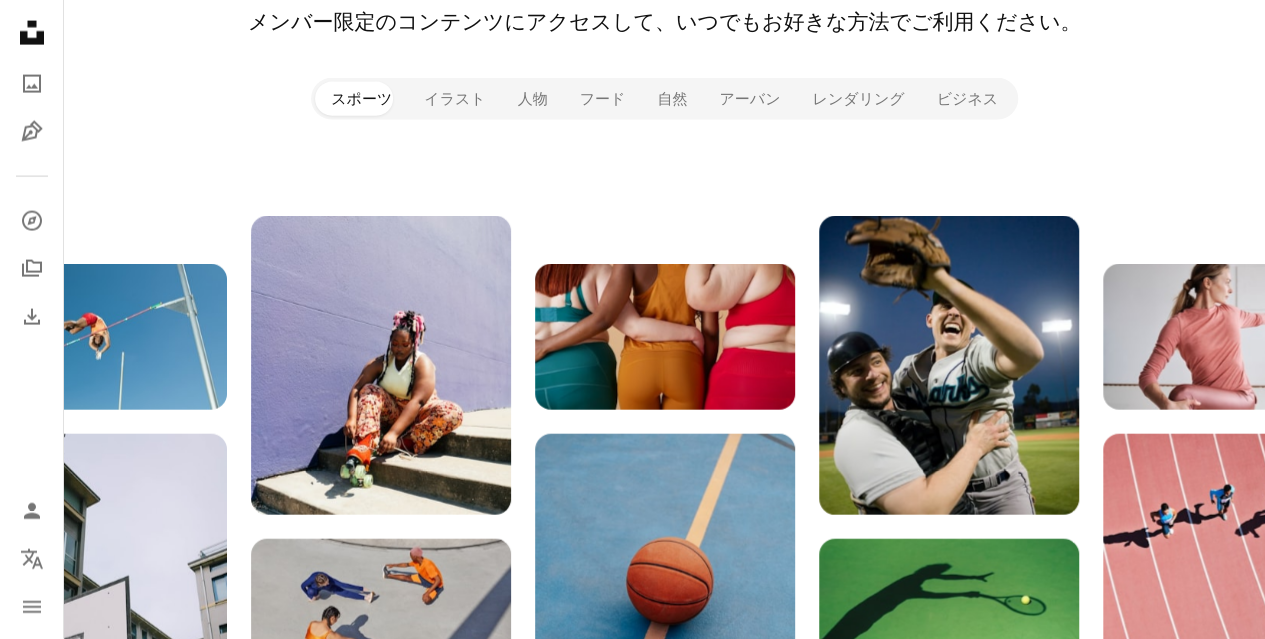 scroll, scrollTop: 2299, scrollLeft: 0, axis: vertical 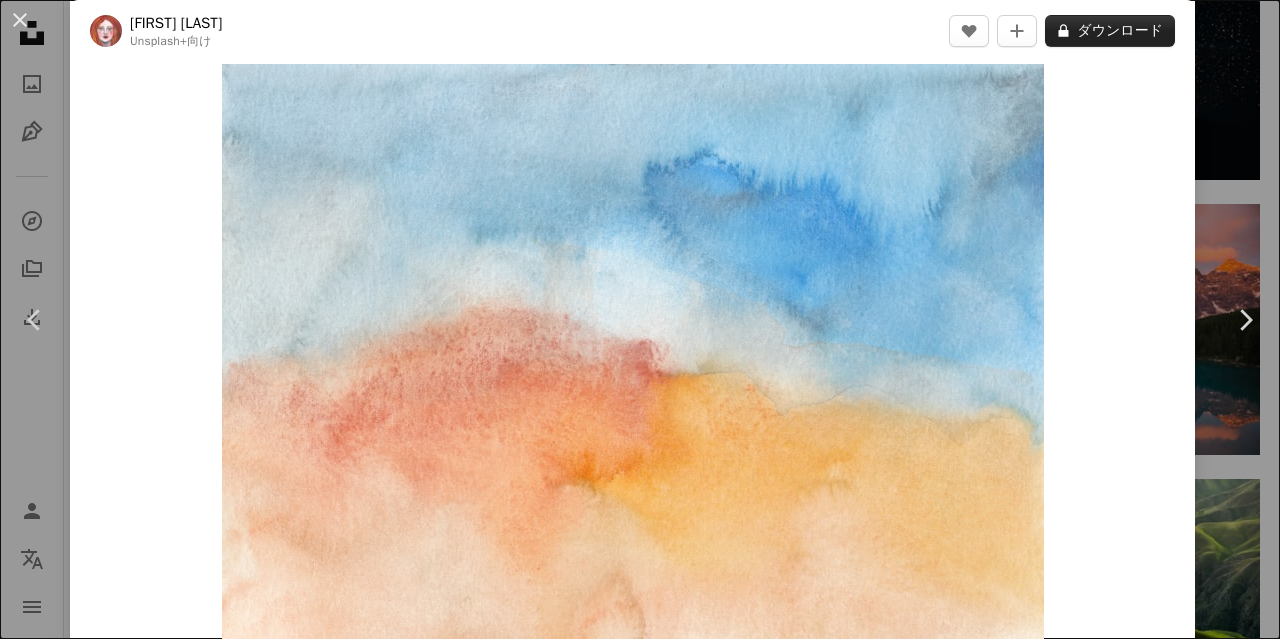 click on "A lock" at bounding box center (1063, 30) 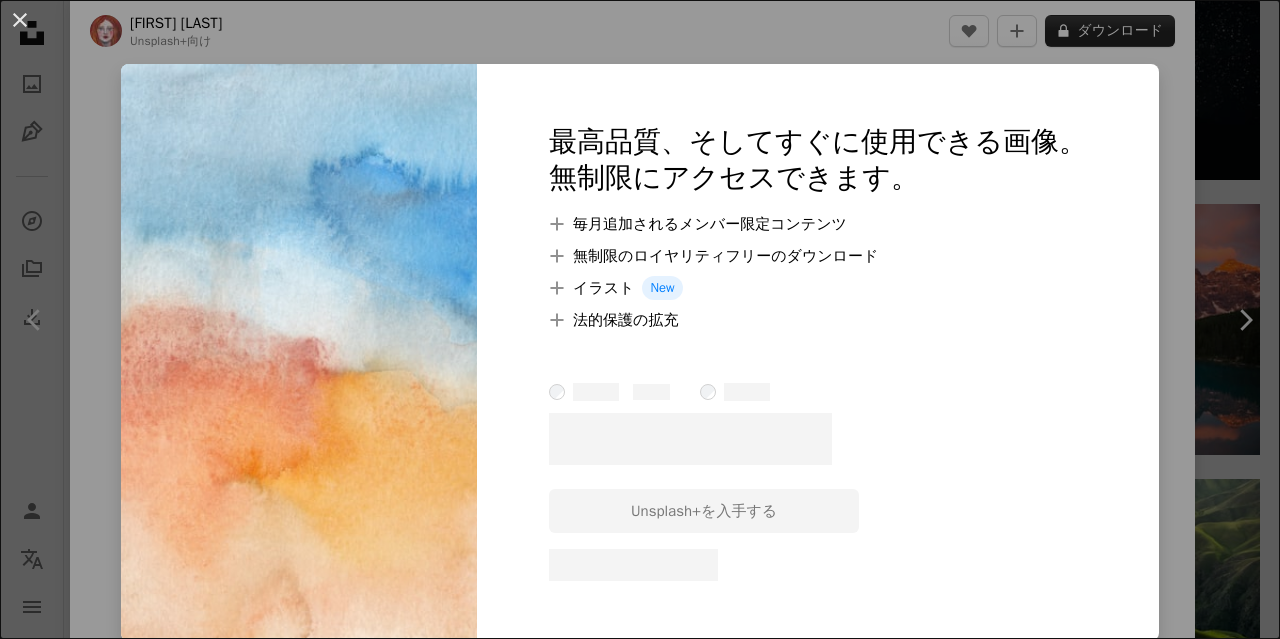 scroll, scrollTop: 4, scrollLeft: 0, axis: vertical 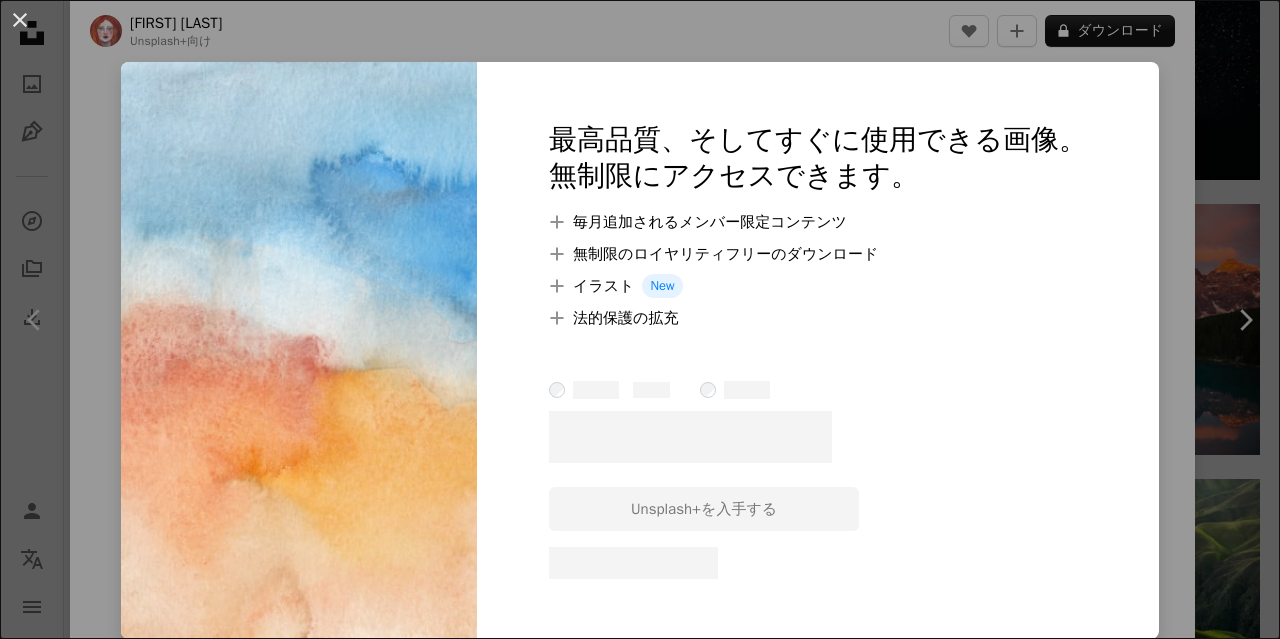 click on "An X shape 最高品質、そしてすぐに使用できる画像。 無制限にアクセスできます。 A plus sign 毎月追加されるメンバー限定コンテンツ A plus sign 無制限のロイヤリティフリーのダウンロード A plus sign イラスト  New A plus sign 法的保護の拡充 – –––– – –––– – –––– – –––– ––––. Unsplash+ を入手する –     –  –––– – ––– –––– –  –––– –– –     –  –––– – ––– –––– –  –––– ––" at bounding box center [640, 319] 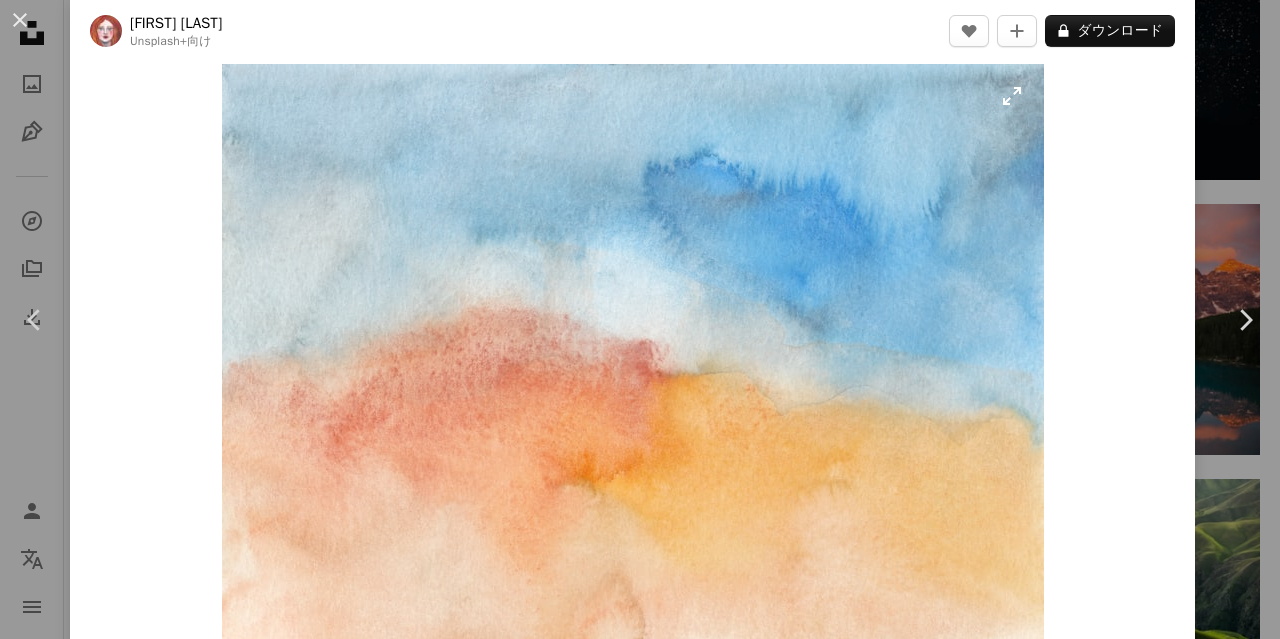 click at bounding box center (633, 354) 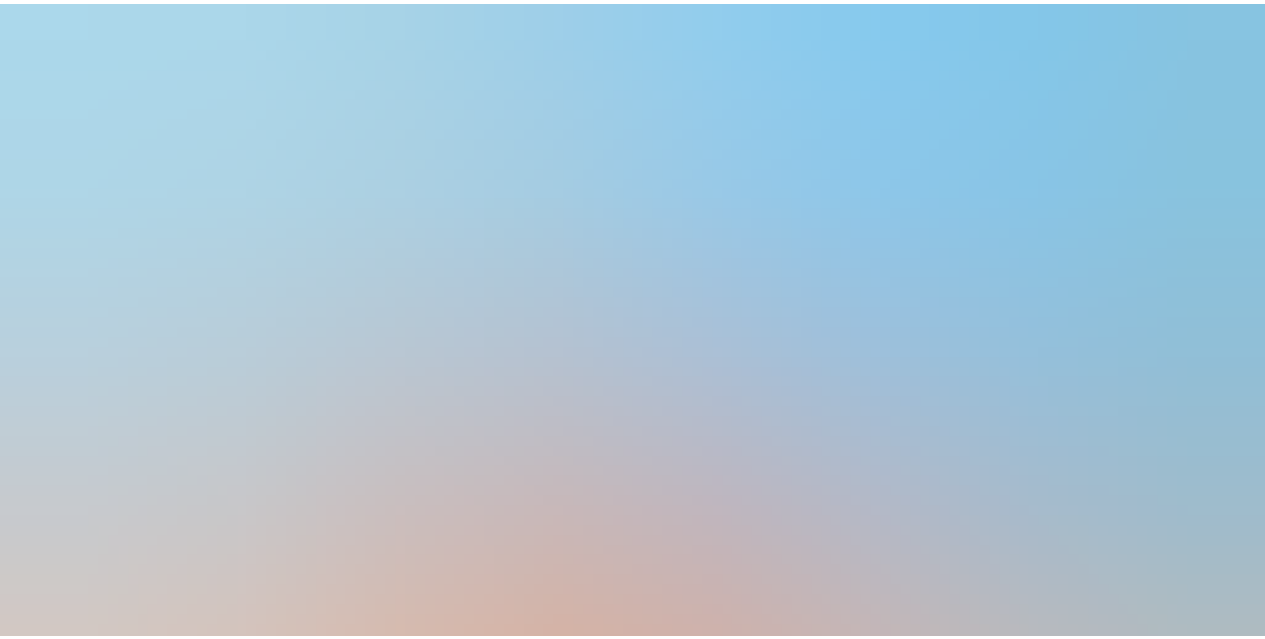 scroll, scrollTop: 0, scrollLeft: 0, axis: both 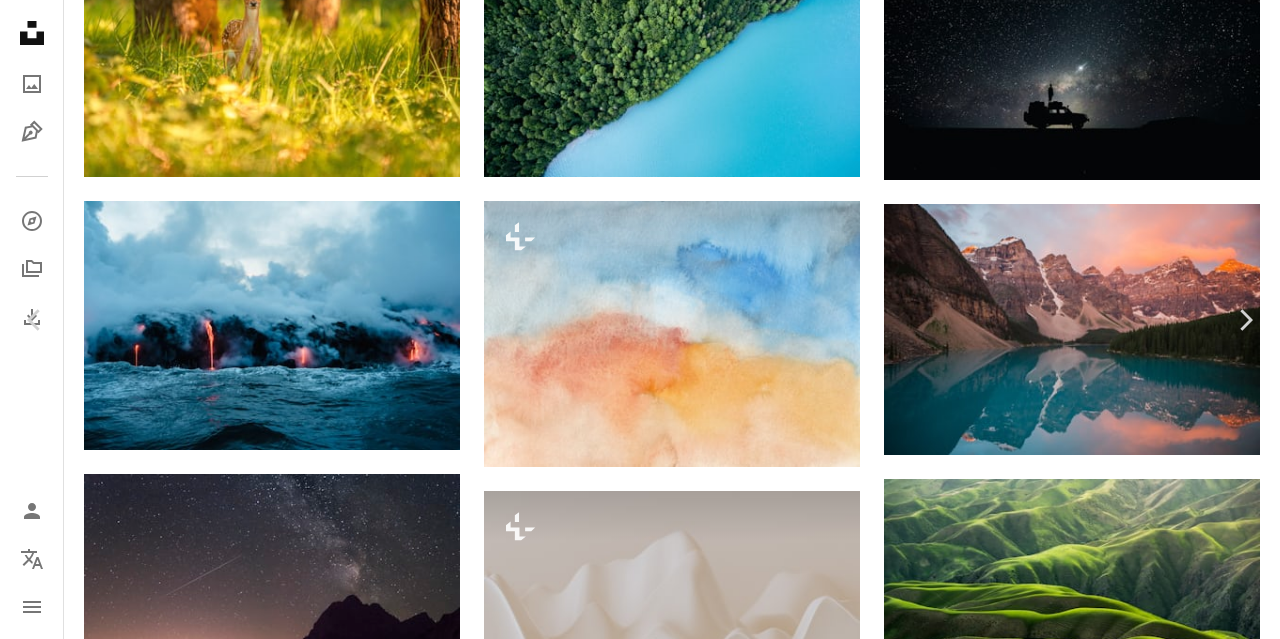click on "An X shape" at bounding box center [20, 20] 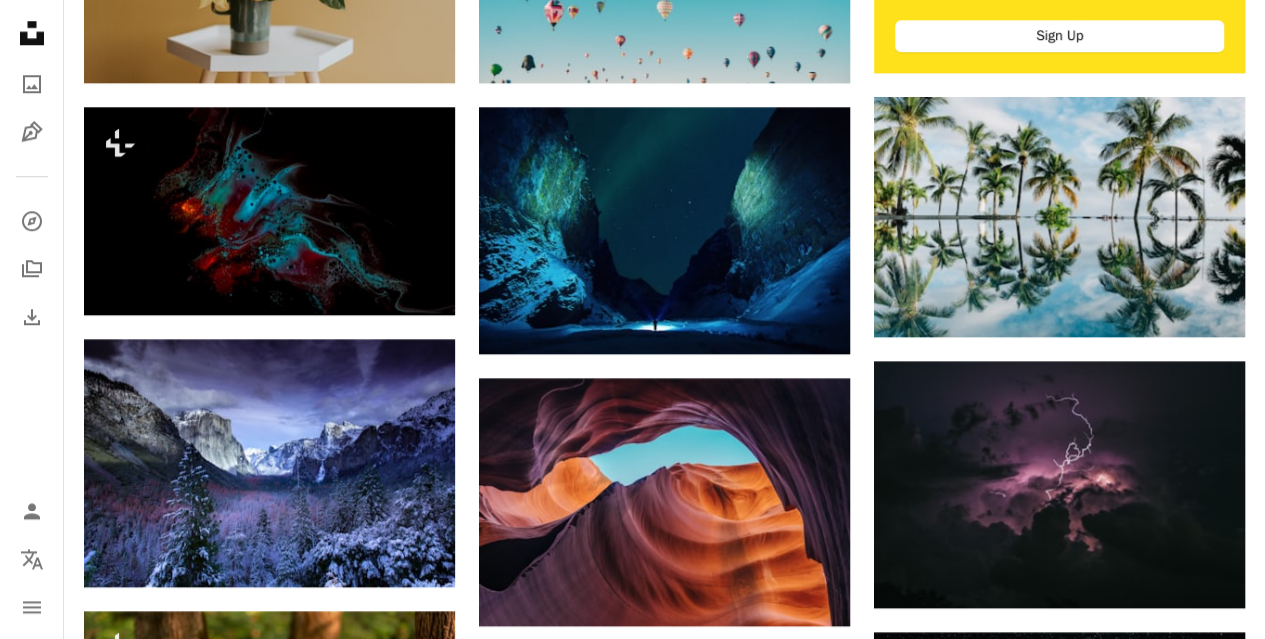 scroll, scrollTop: 936, scrollLeft: 0, axis: vertical 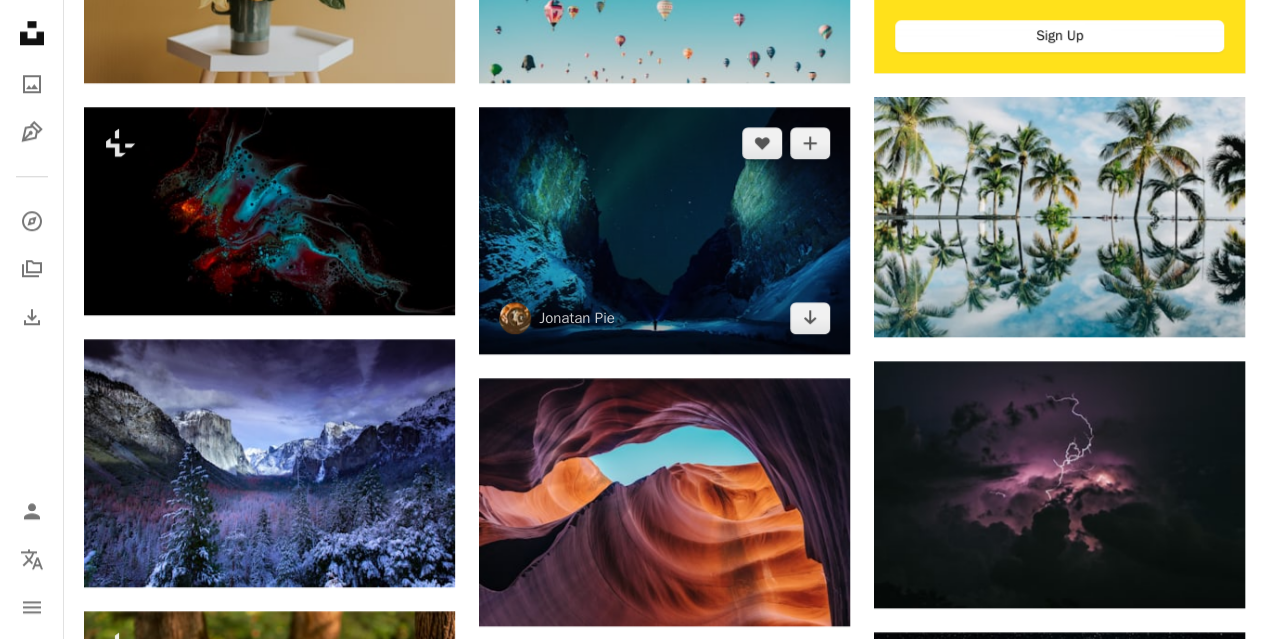 click at bounding box center (664, 231) 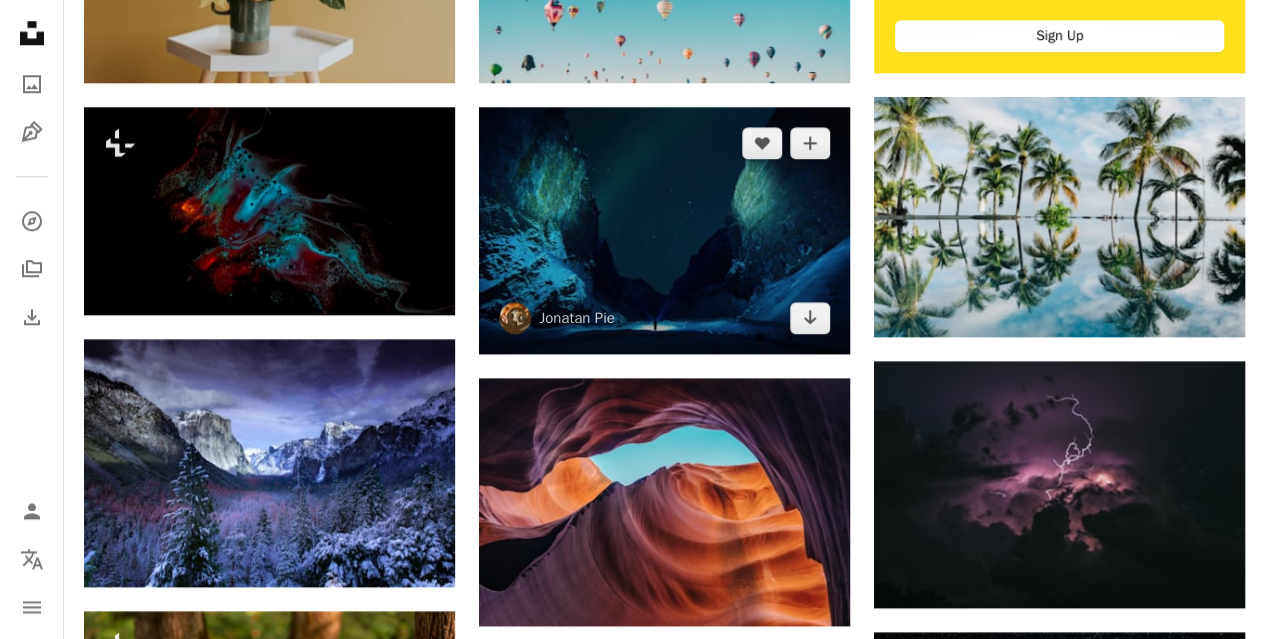 click at bounding box center [664, 231] 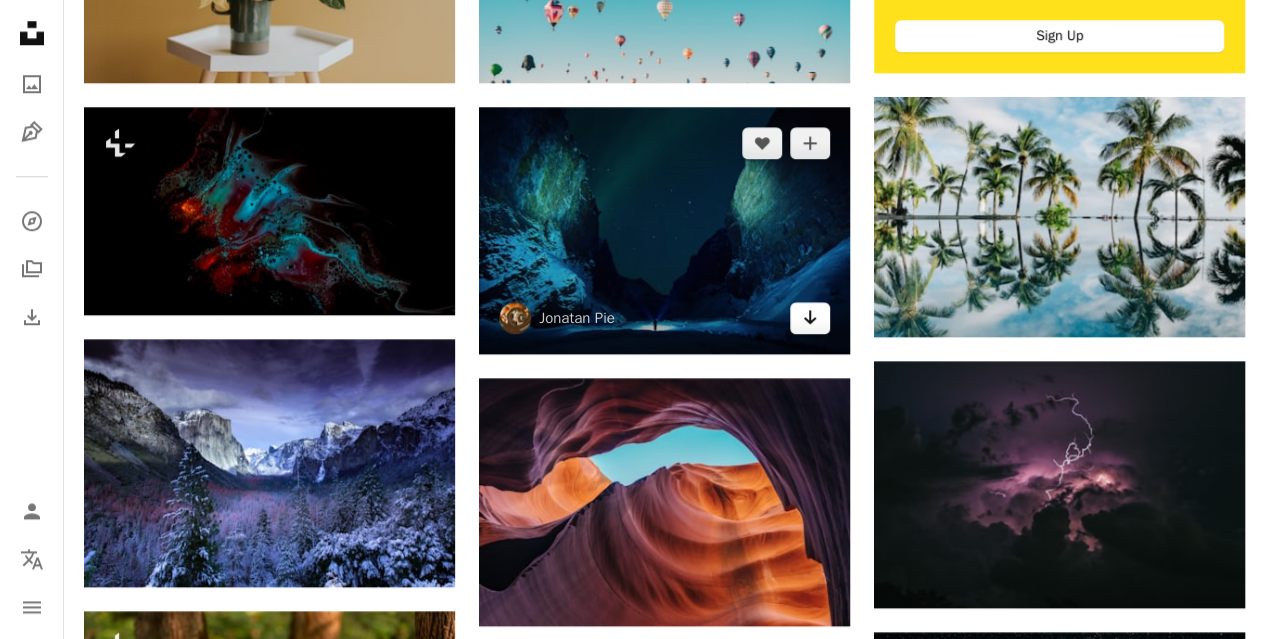 click on "Arrow pointing down" at bounding box center [810, 317] 